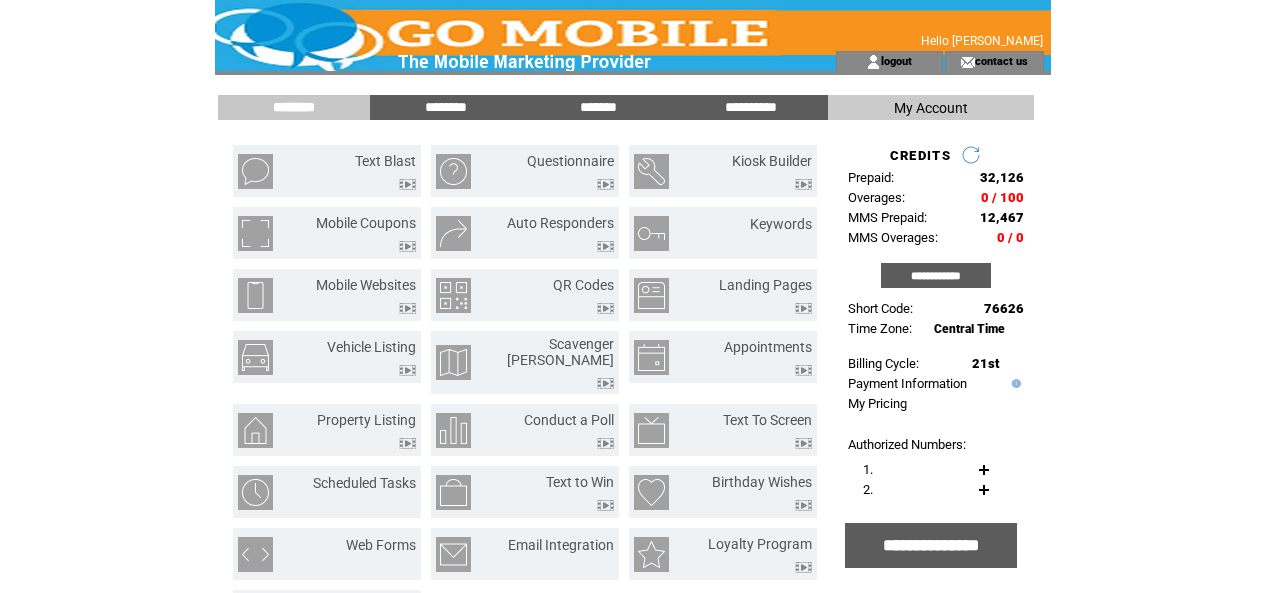 scroll, scrollTop: 0, scrollLeft: 0, axis: both 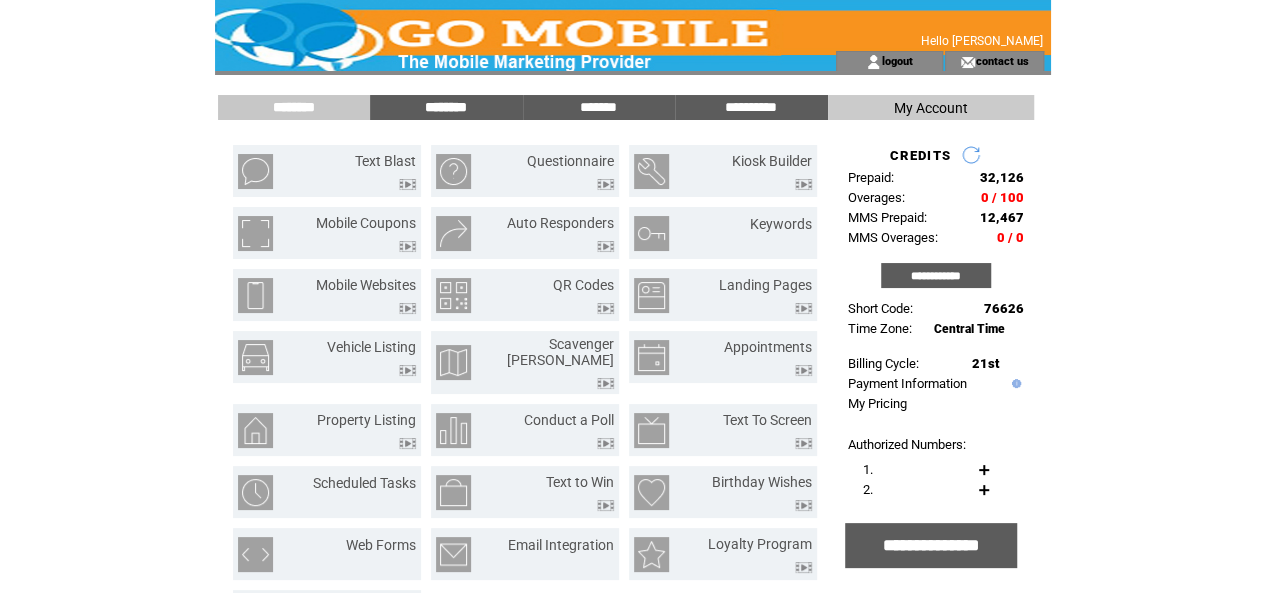 click on "********" at bounding box center [446, 107] 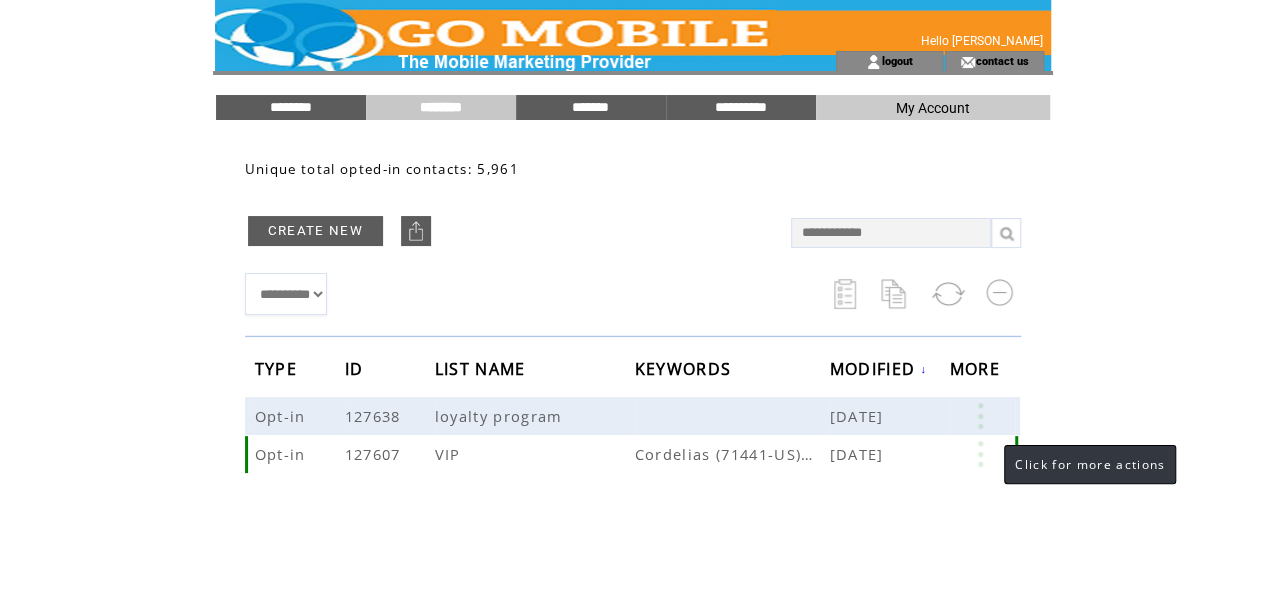 scroll, scrollTop: 155, scrollLeft: 0, axis: vertical 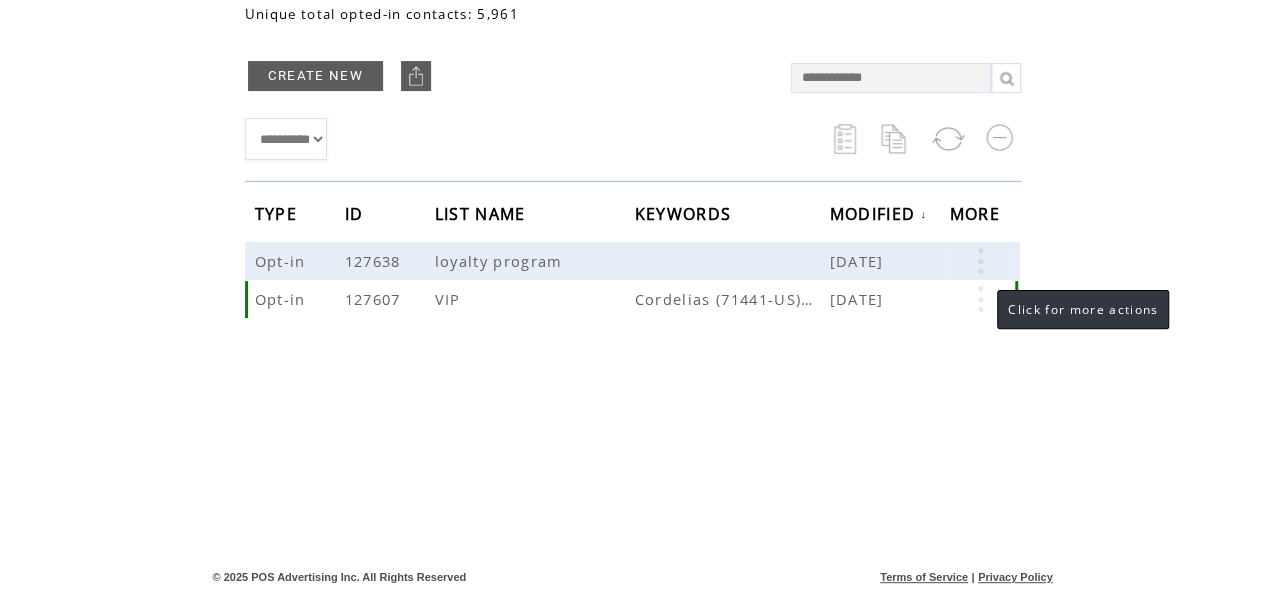 click at bounding box center [980, 299] 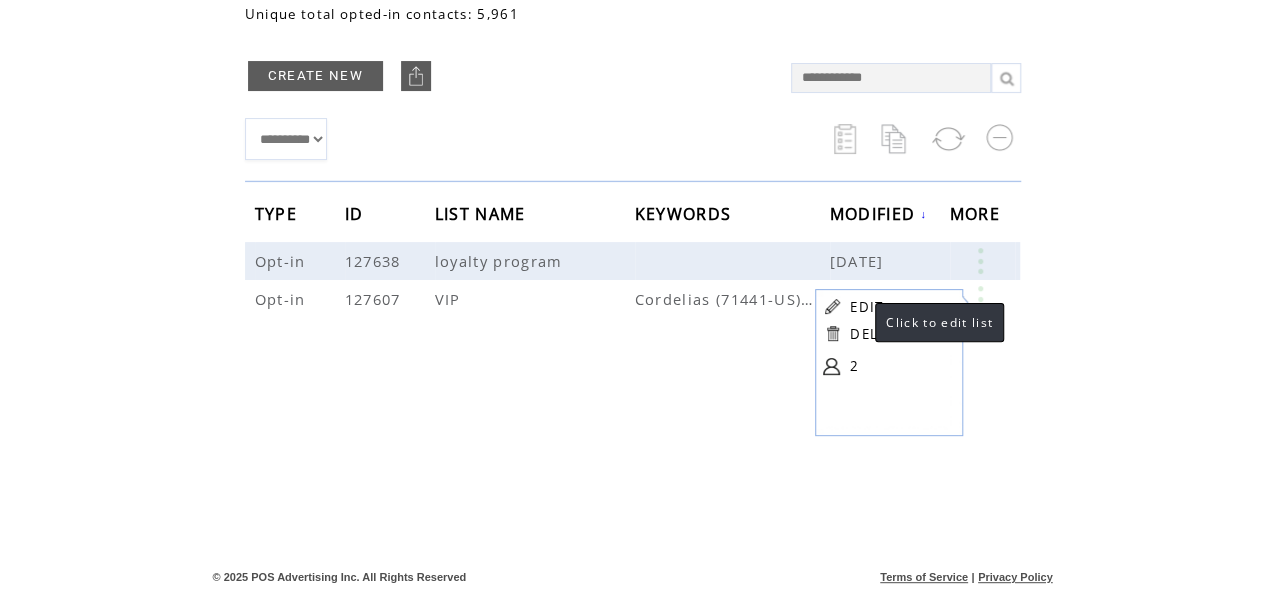 click on "EDIT" at bounding box center (866, 307) 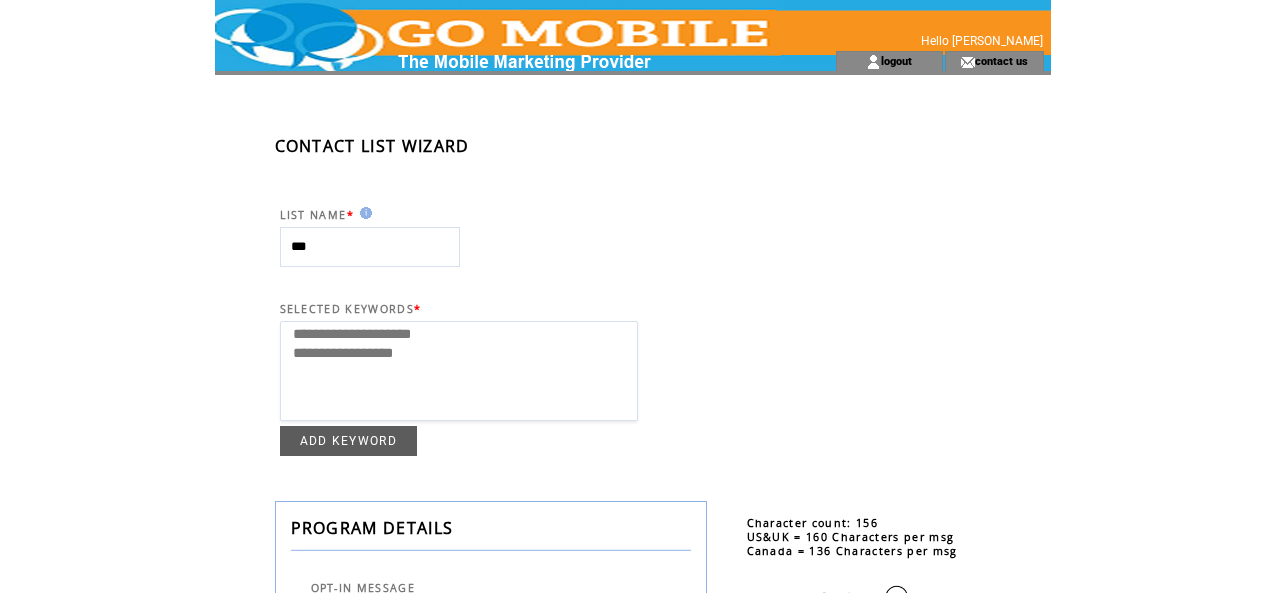 select 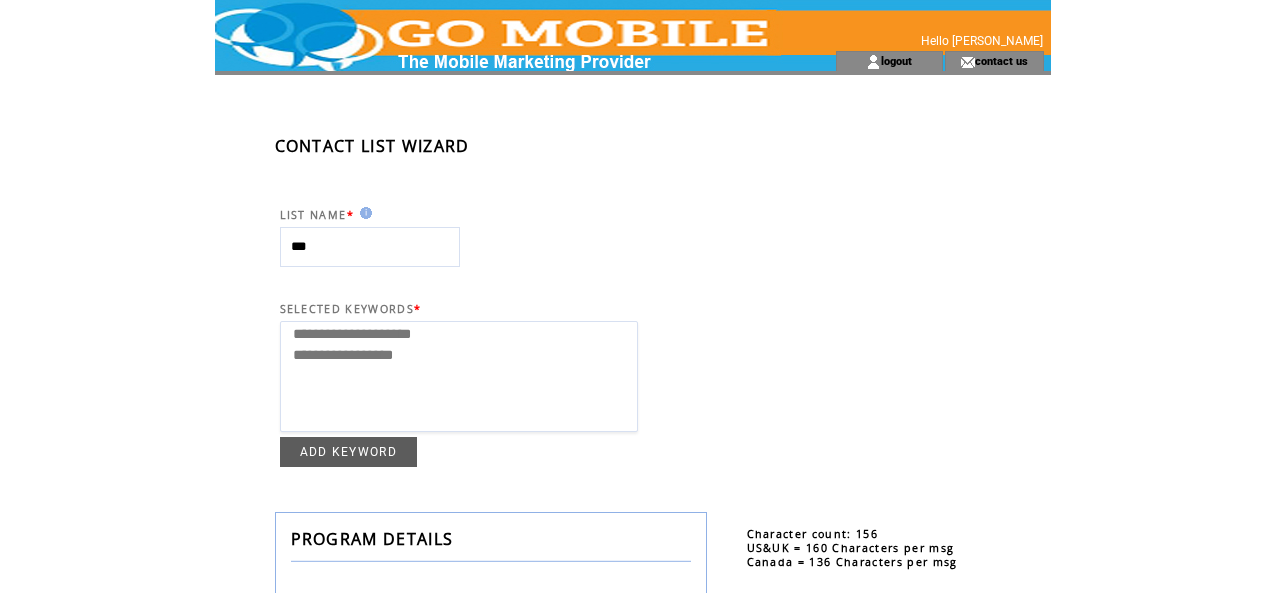scroll, scrollTop: 0, scrollLeft: 0, axis: both 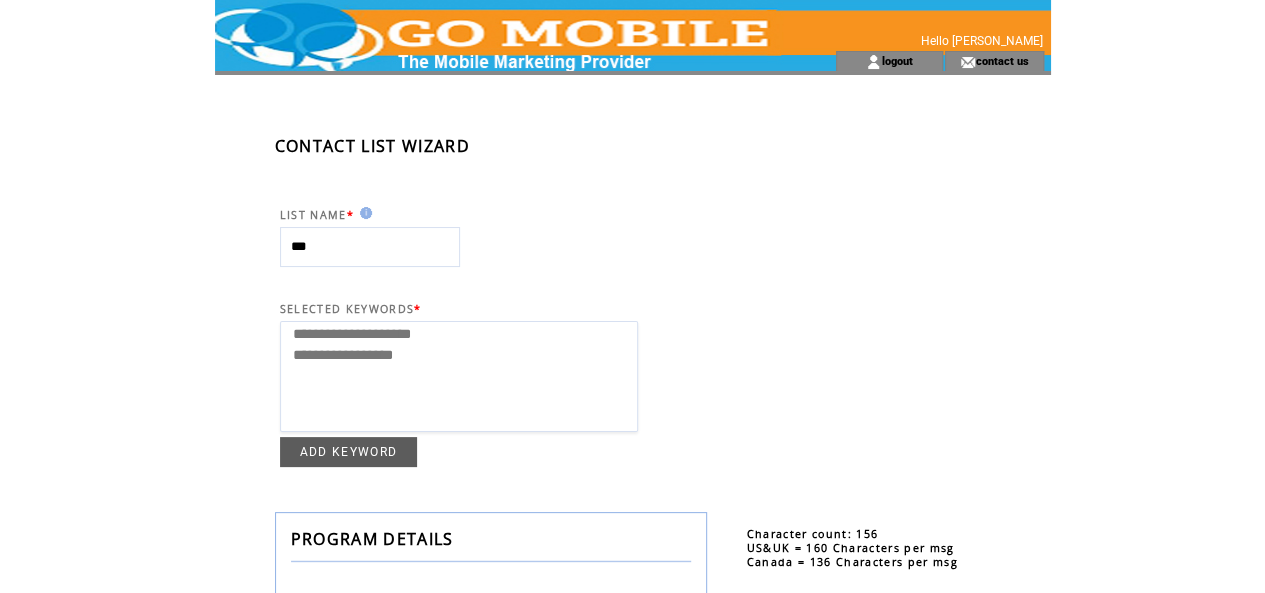 click at bounding box center [489, 25] 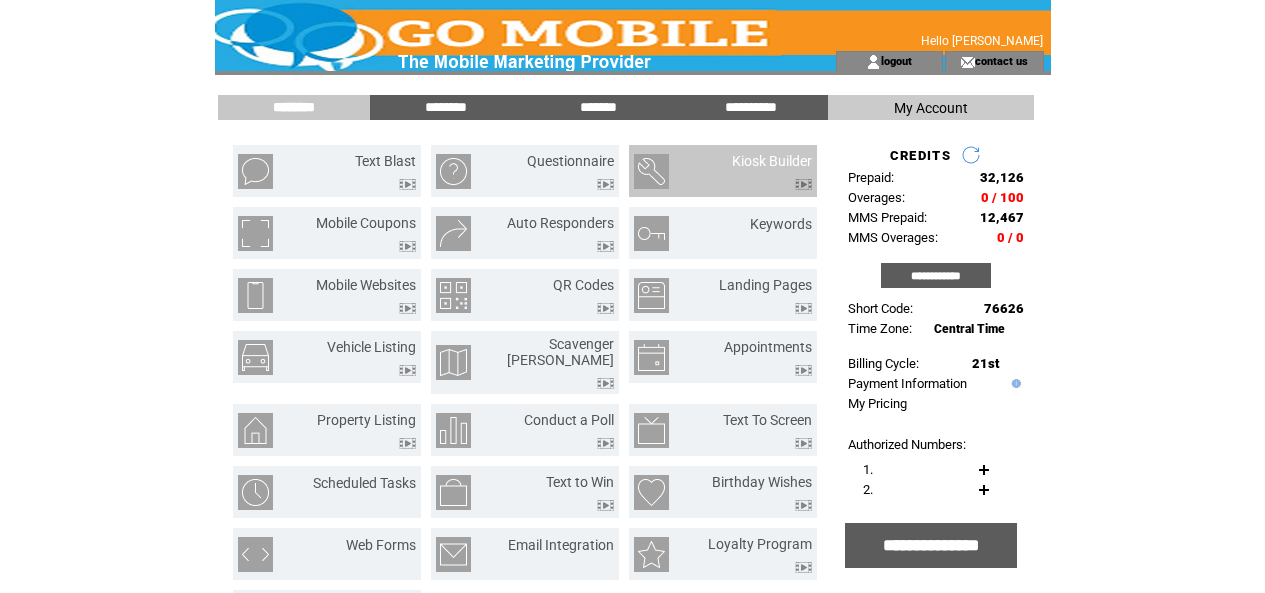 scroll, scrollTop: 0, scrollLeft: 0, axis: both 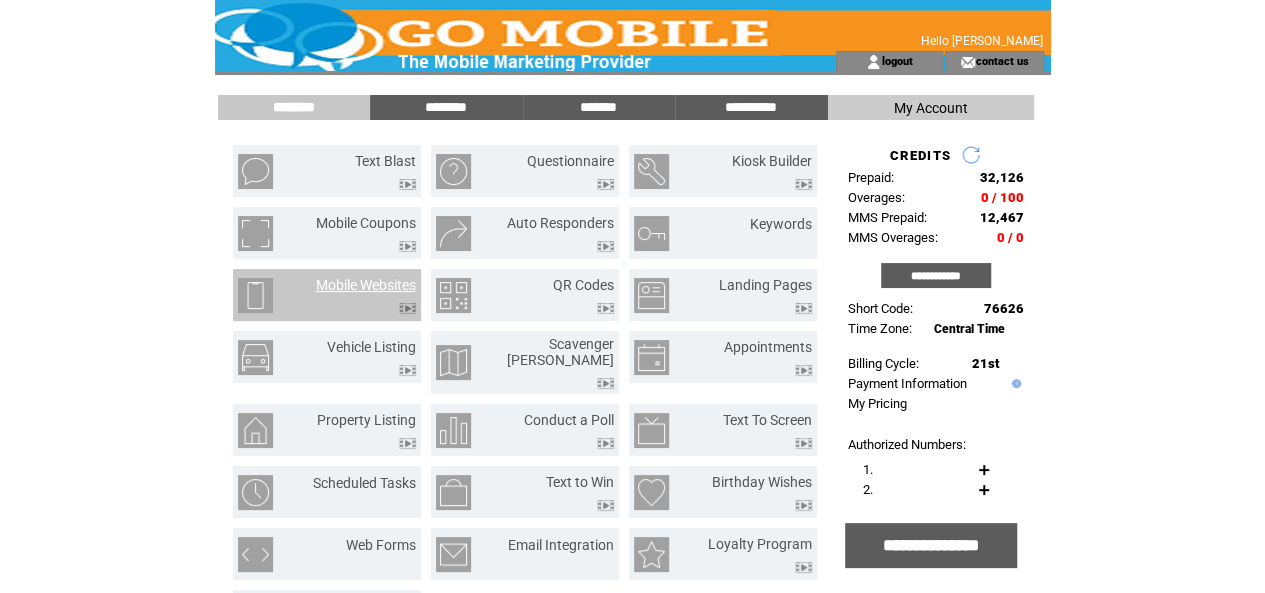 click on "Mobile Websites" at bounding box center (366, 285) 